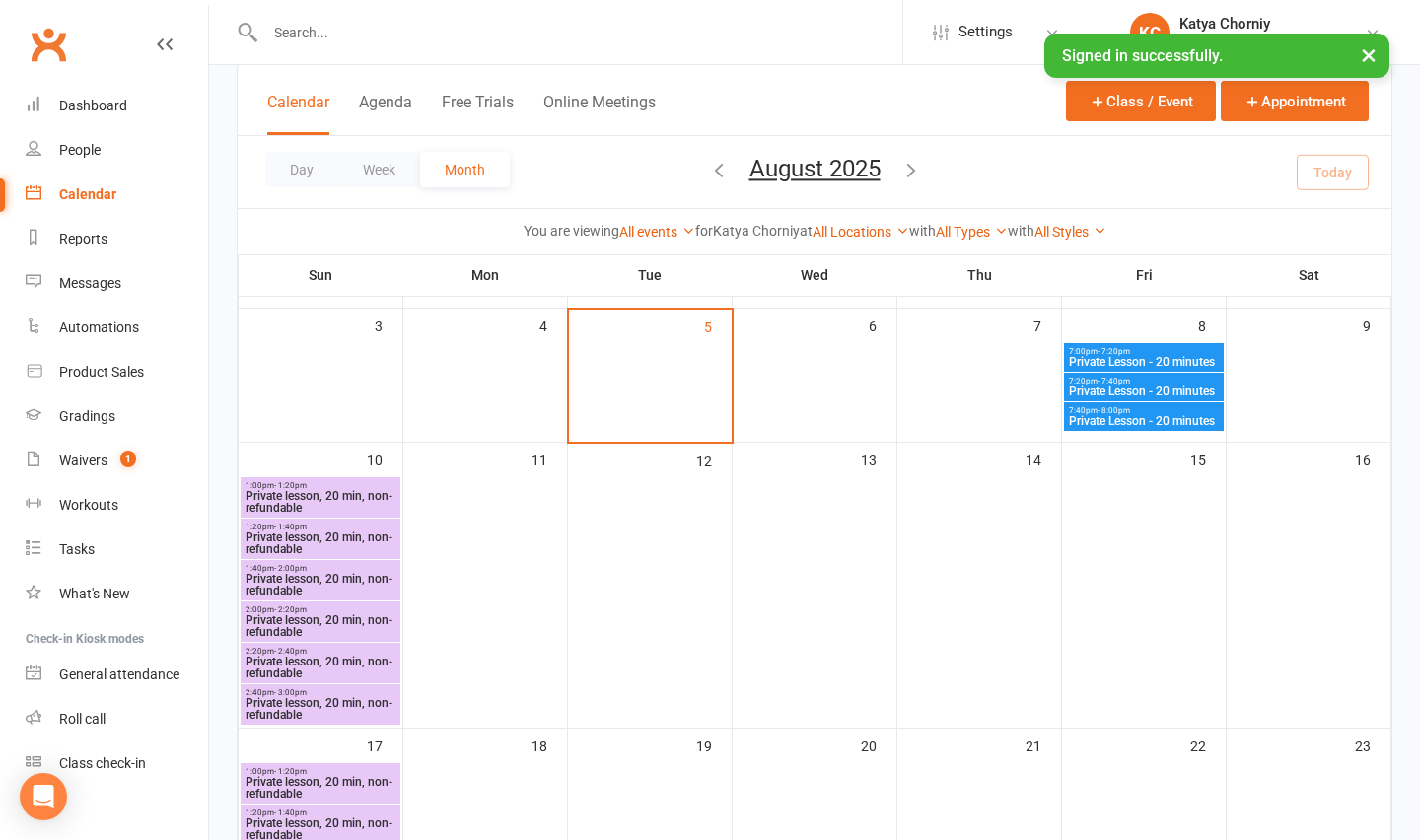 click on "[TIME]  - [TIME] Private Lesson - [DURATION]" at bounding box center (1144, 357) 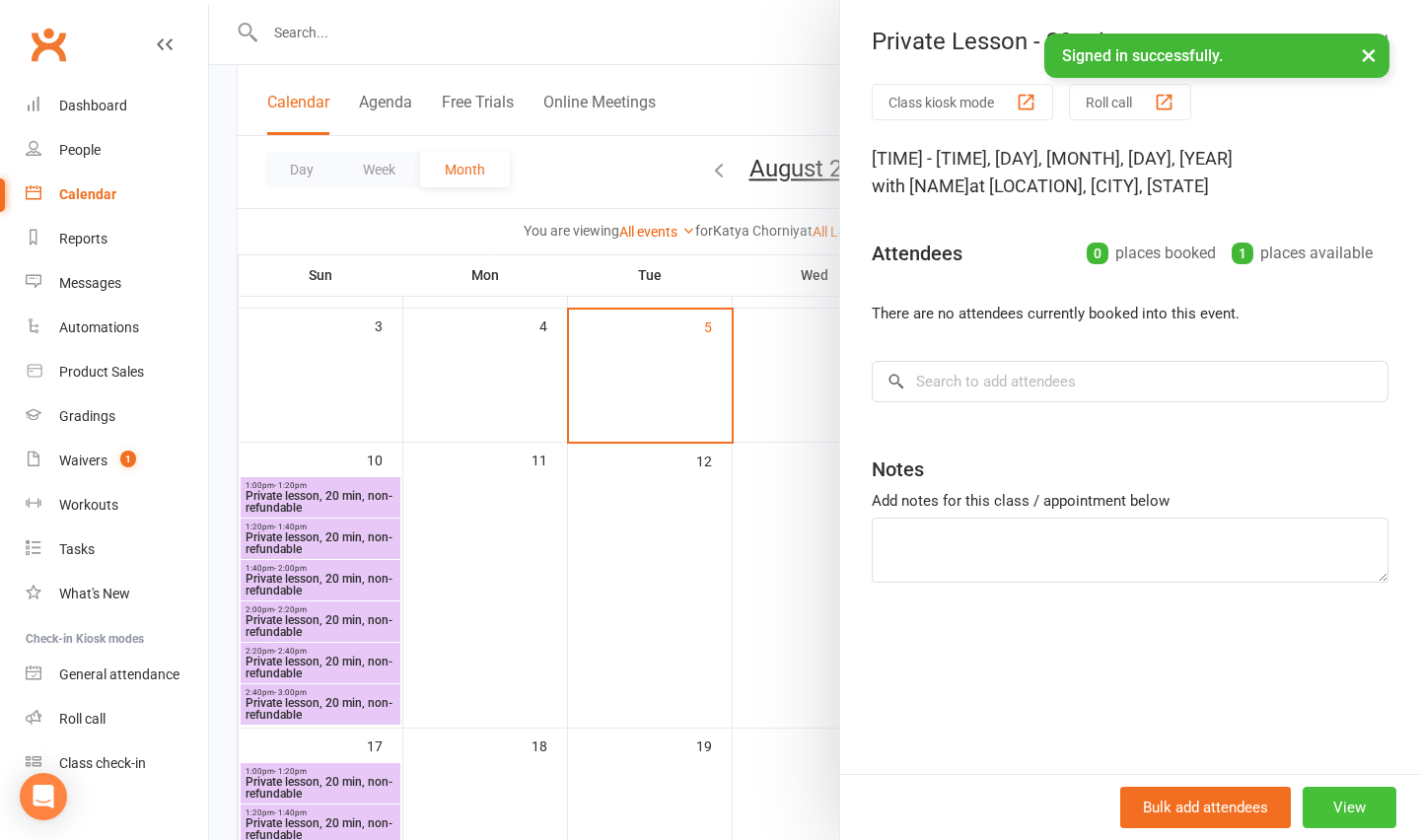 click on "View" at bounding box center (1349, 807) 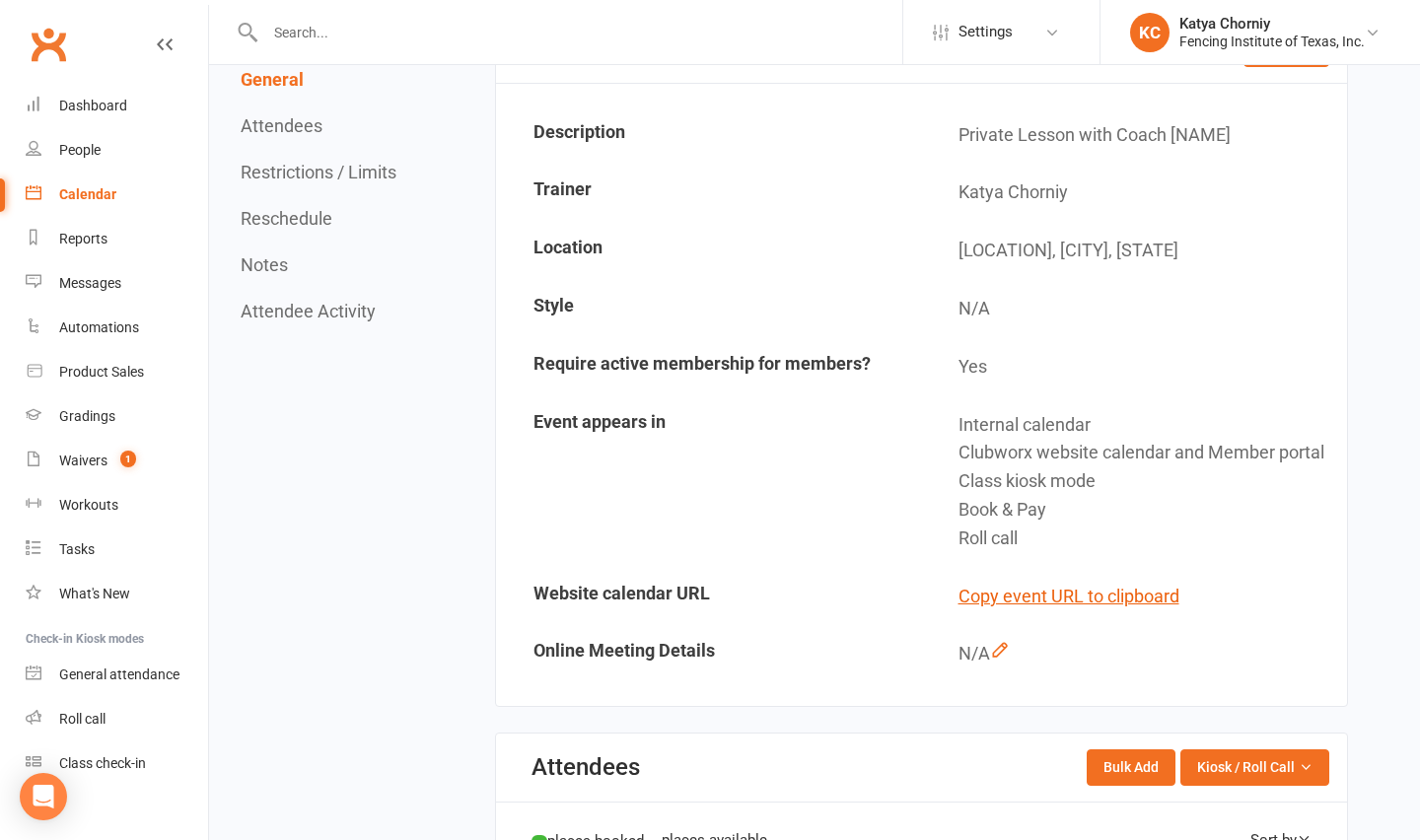 scroll, scrollTop: 0, scrollLeft: 0, axis: both 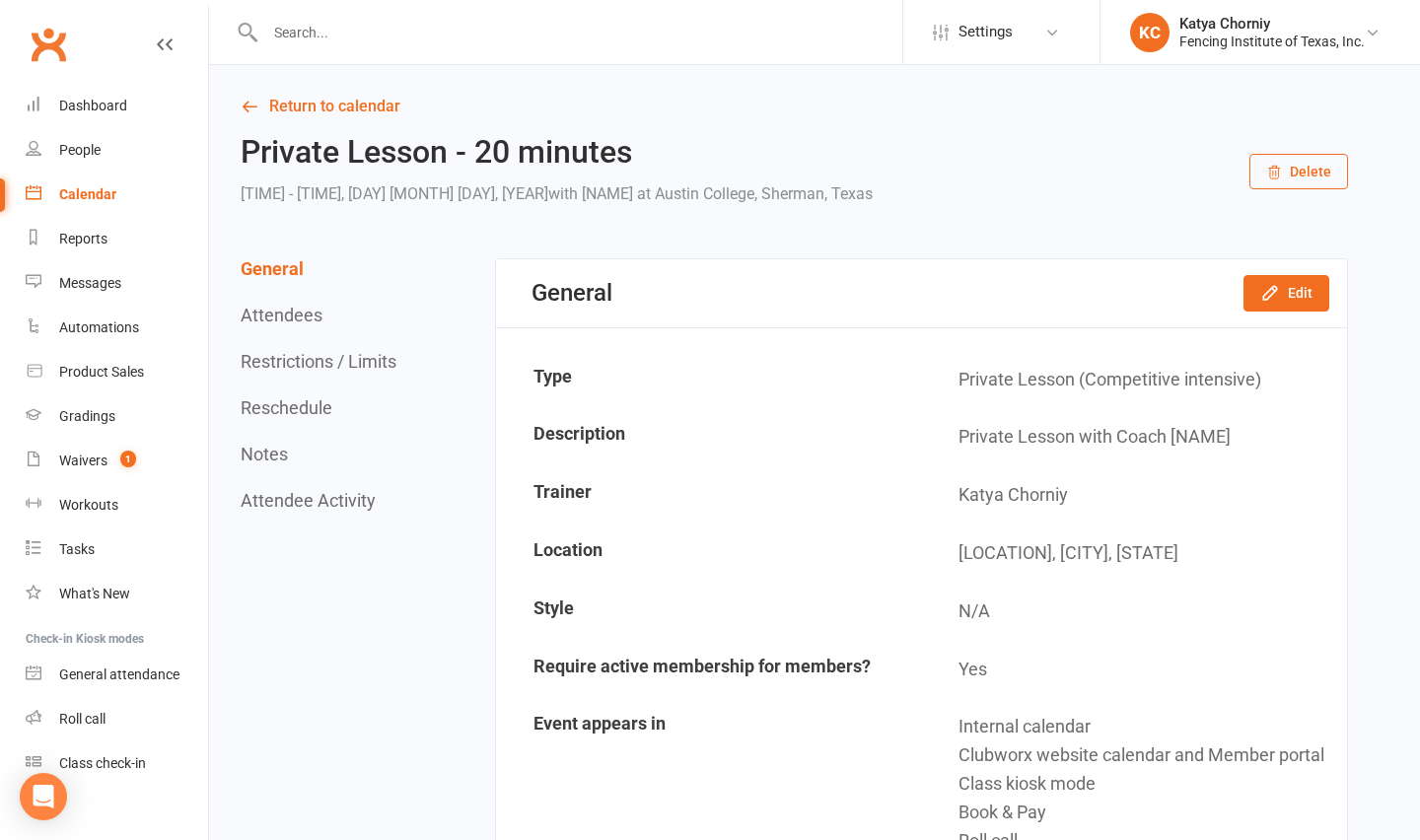 click on "Delete" at bounding box center [1299, 172] 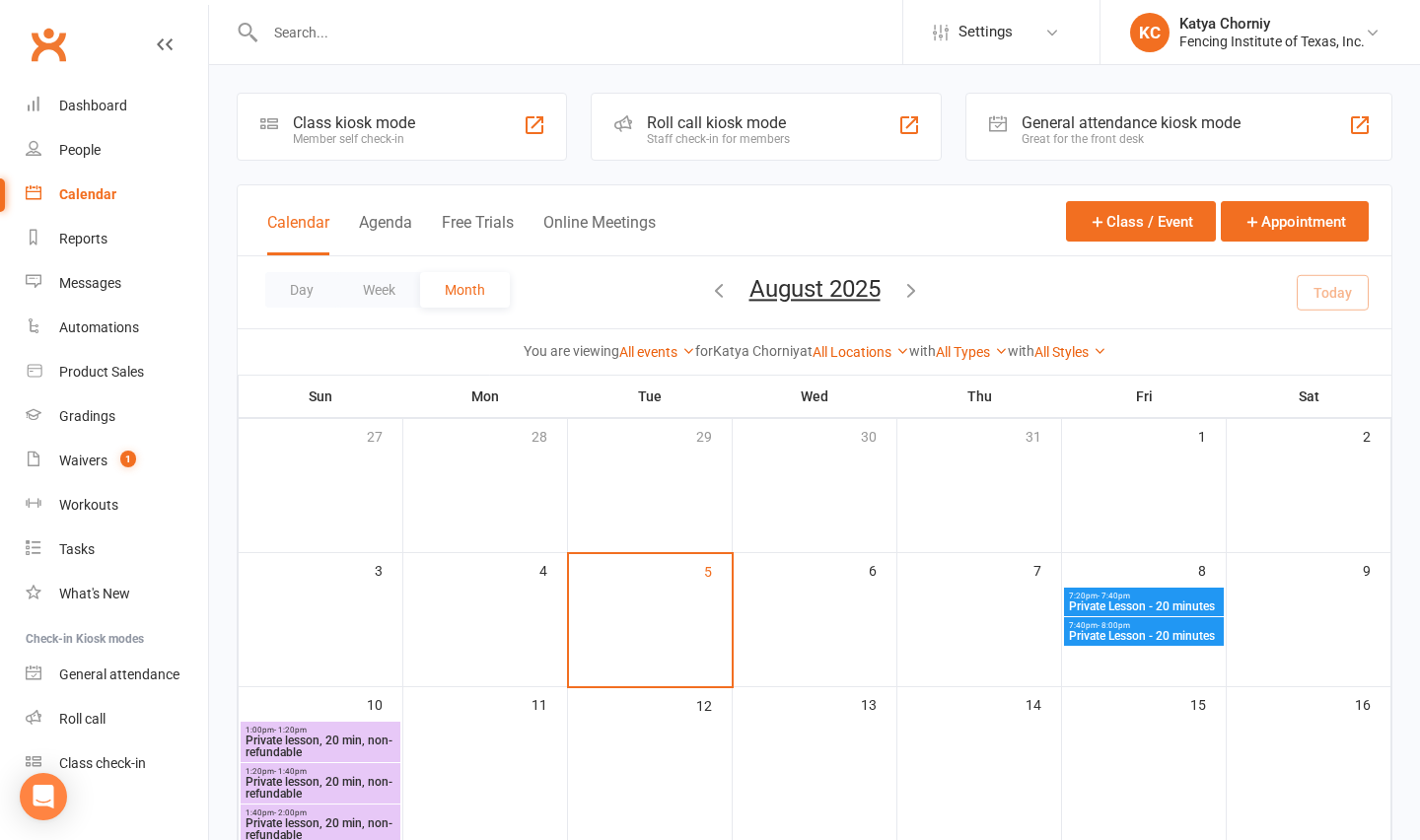 click on "- 7:40pm" at bounding box center (1113, 595) 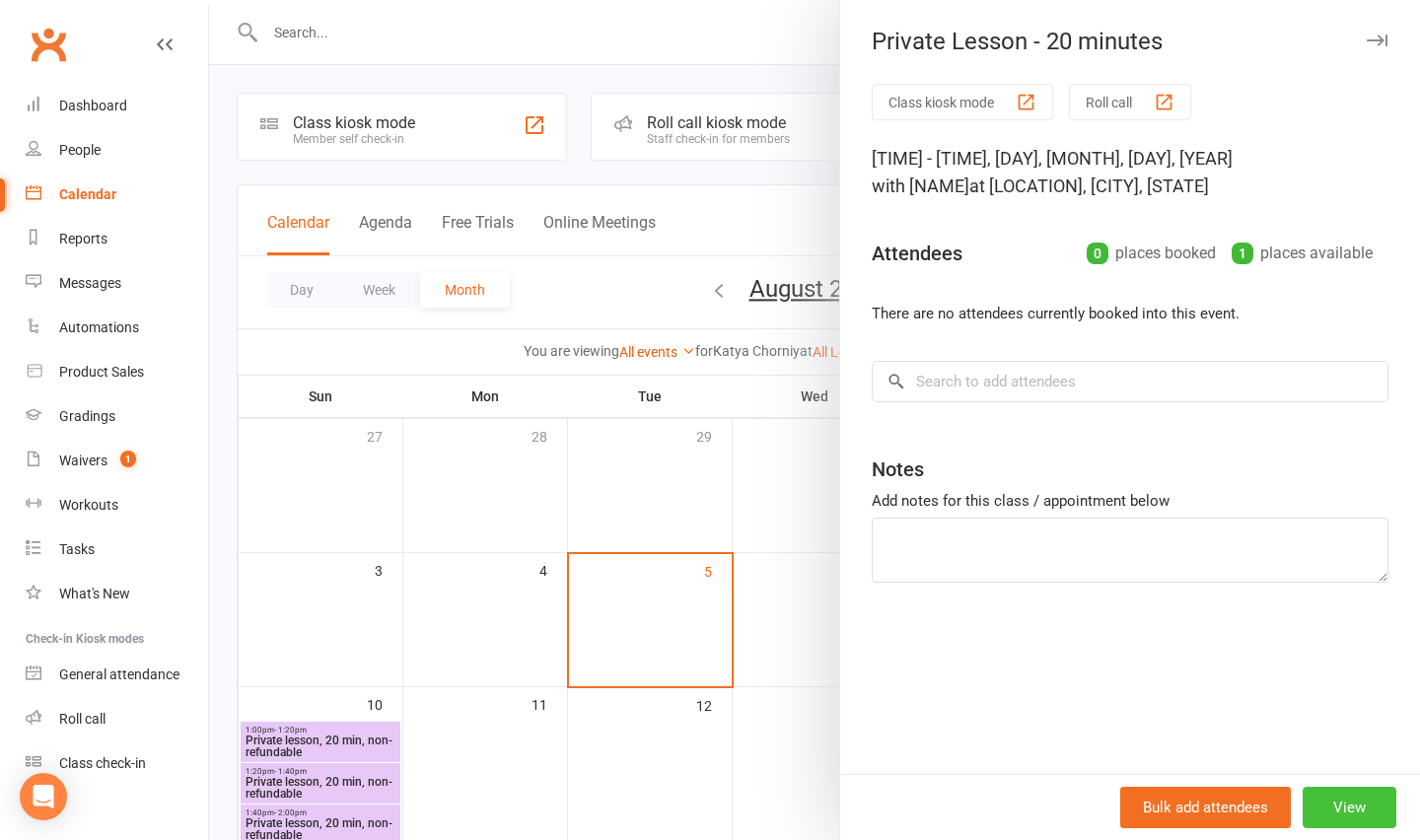 click on "View" at bounding box center [1349, 807] 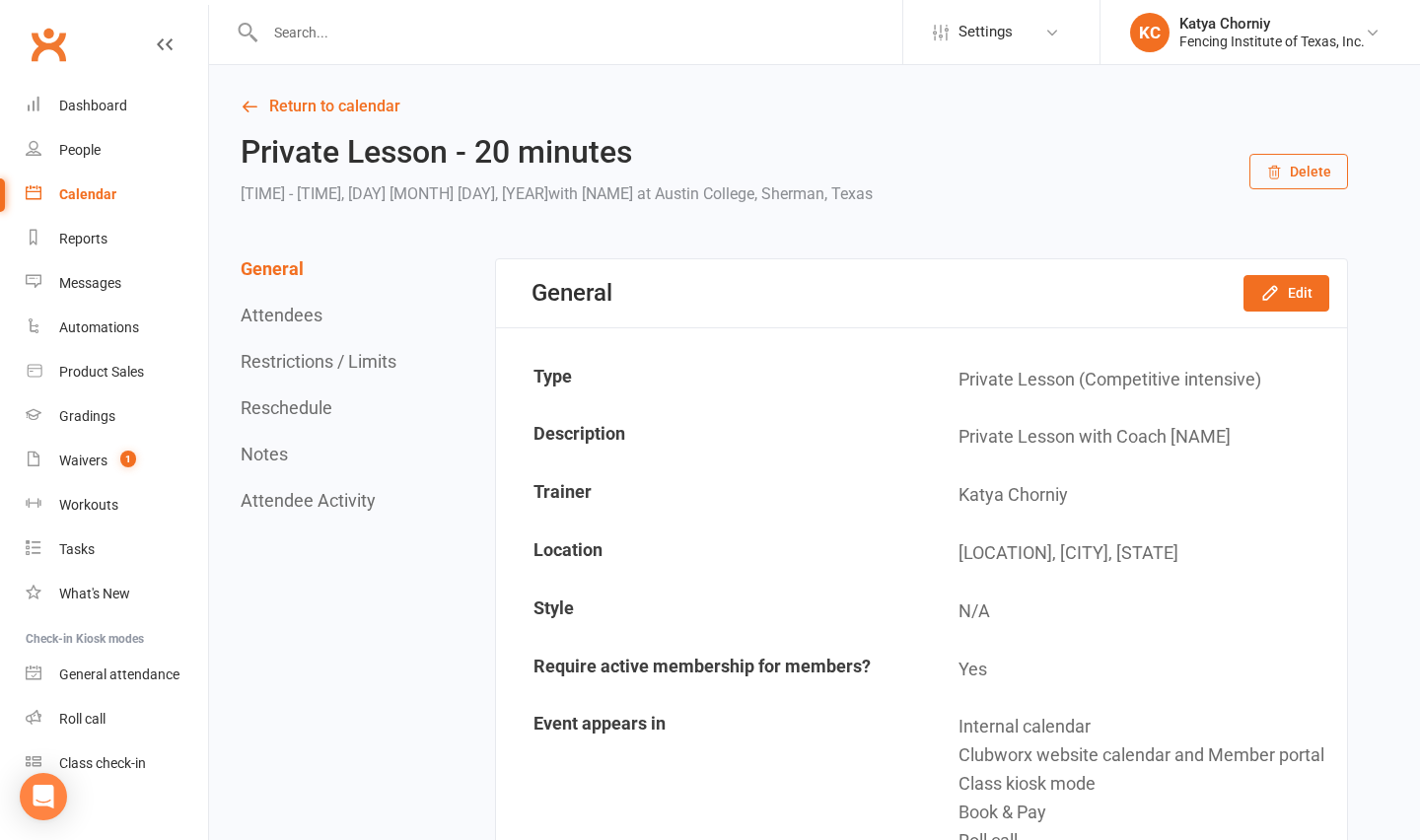 click on "Delete" at bounding box center [1299, 172] 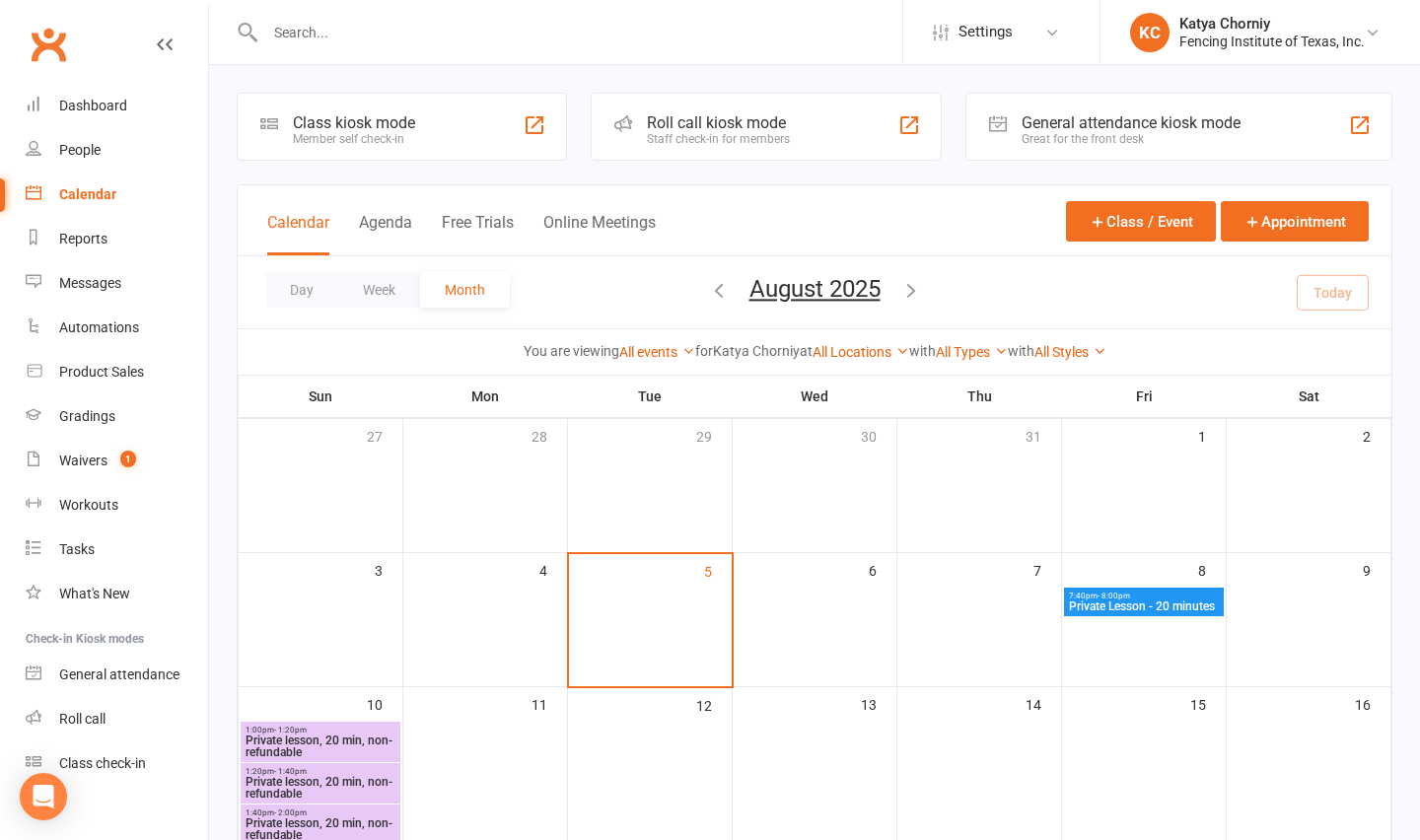 click on "Private Lesson - 20 minutes" at bounding box center (1144, 606) 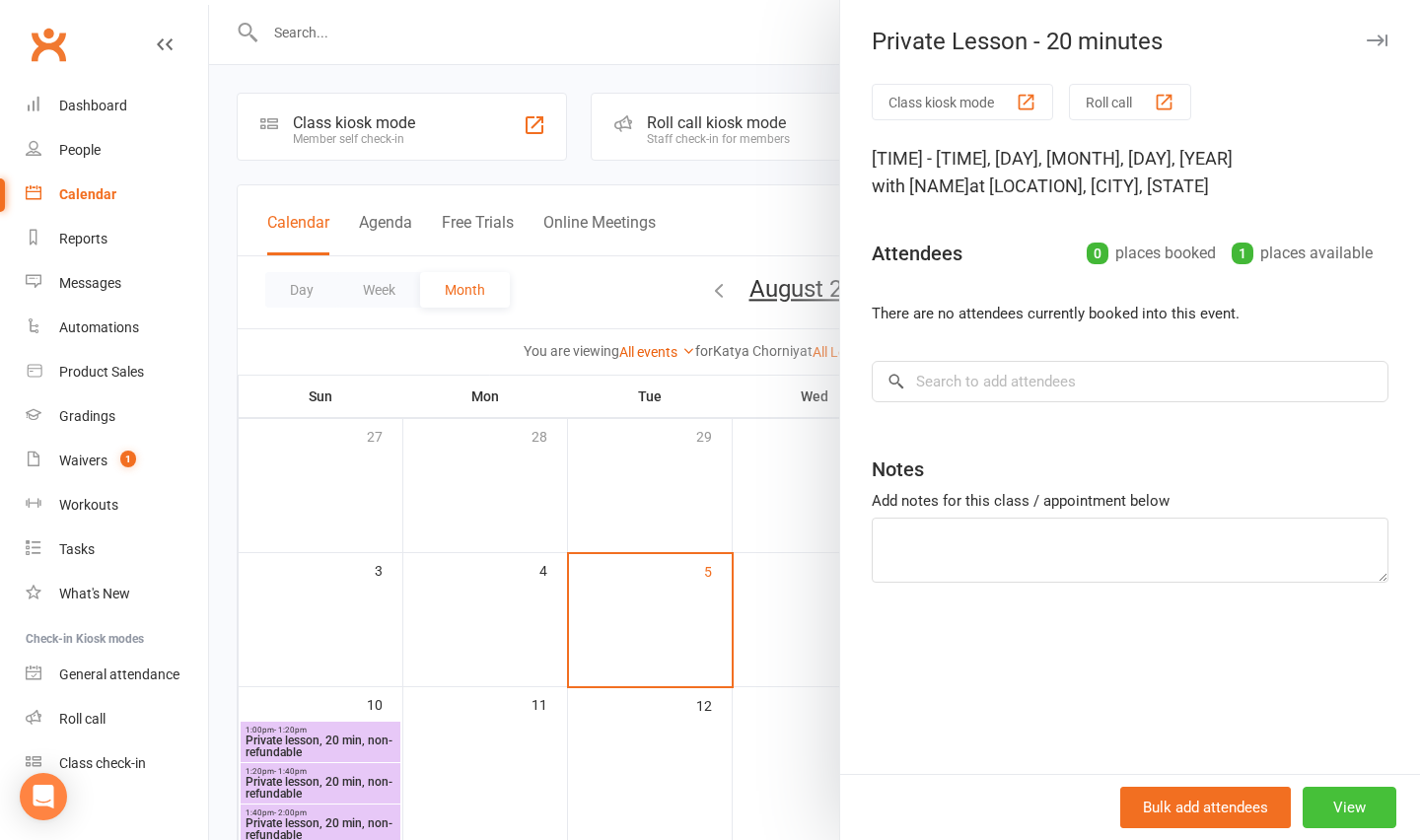click on "View" at bounding box center (1349, 807) 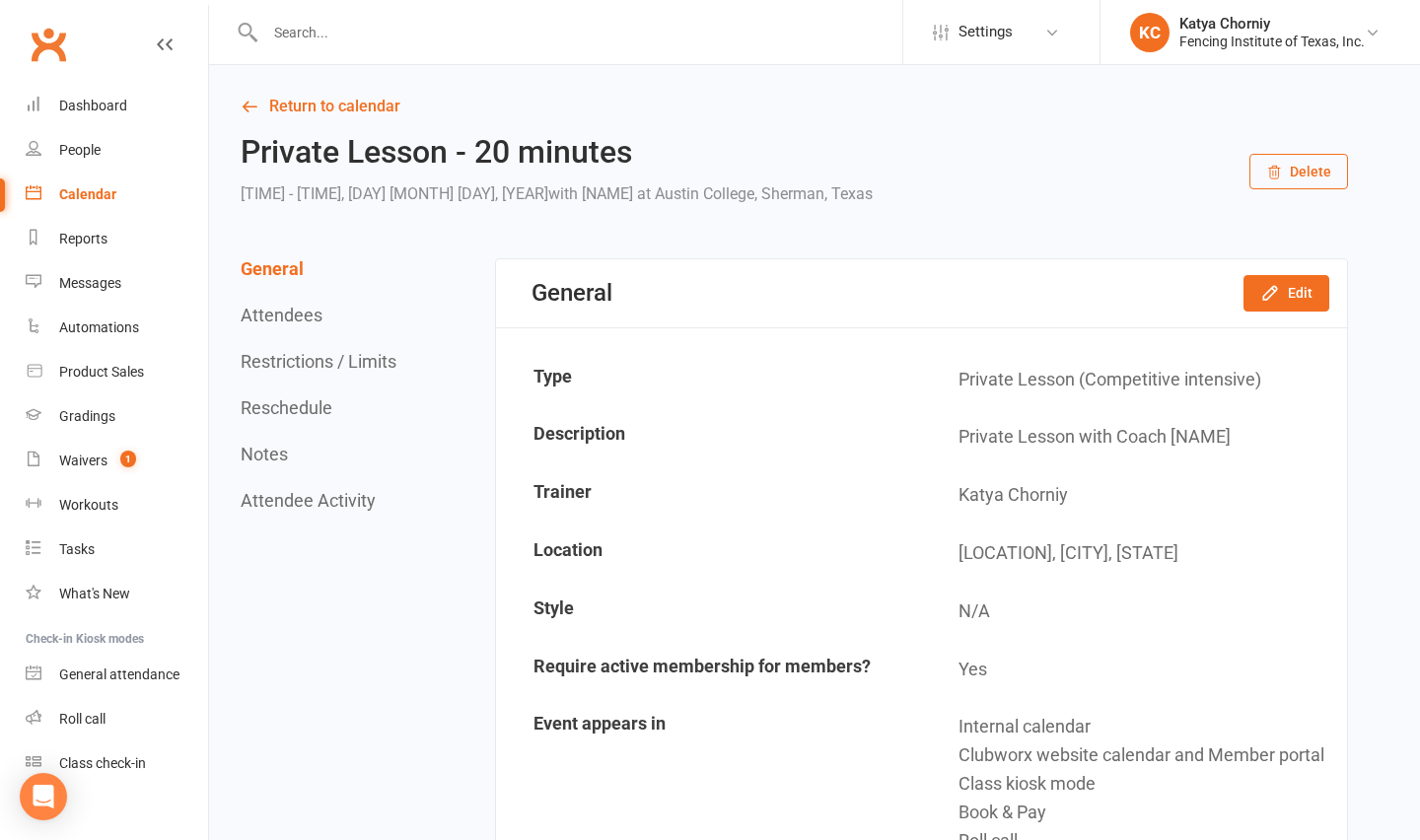 click on "Delete" at bounding box center (1299, 172) 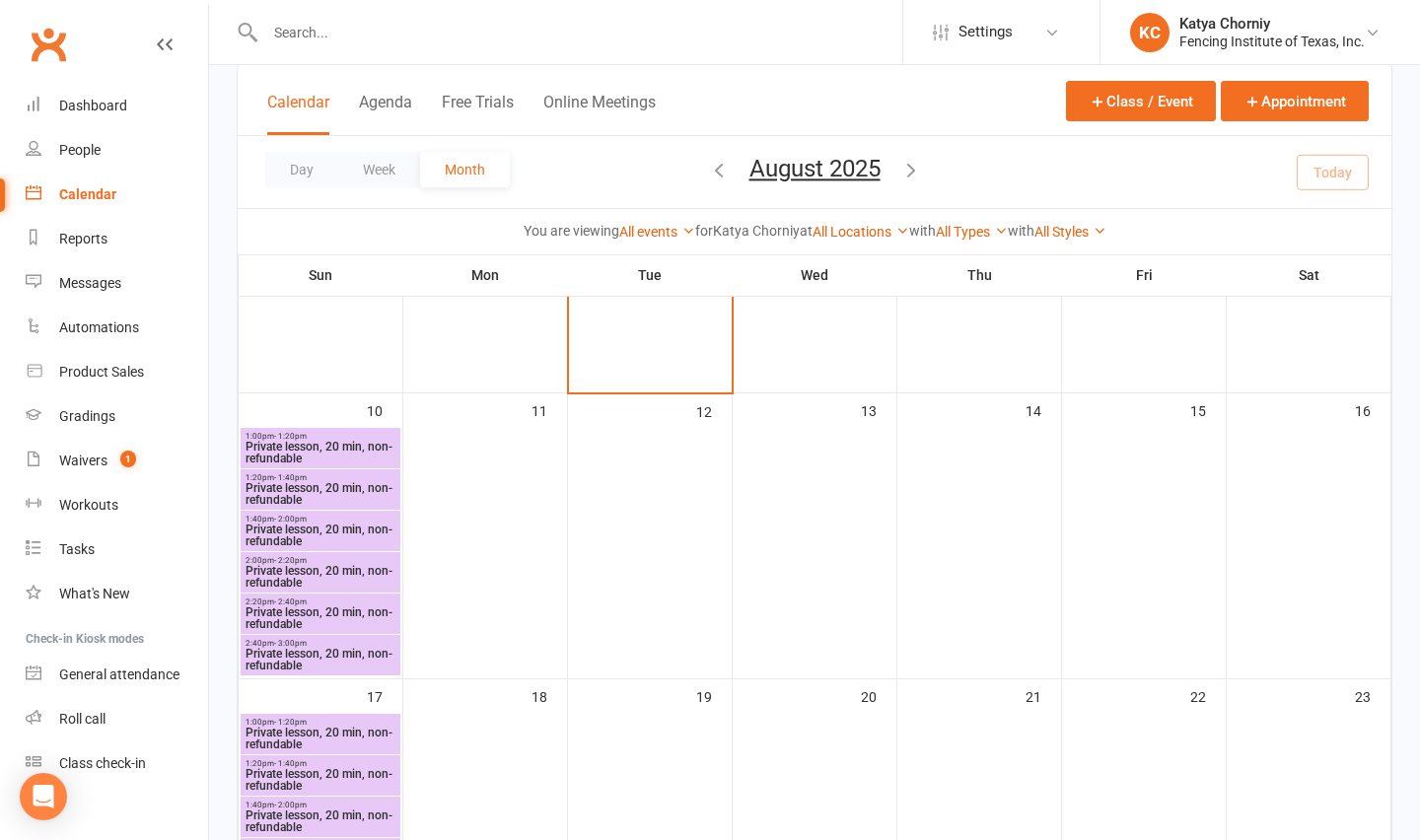 scroll, scrollTop: 305, scrollLeft: 0, axis: vertical 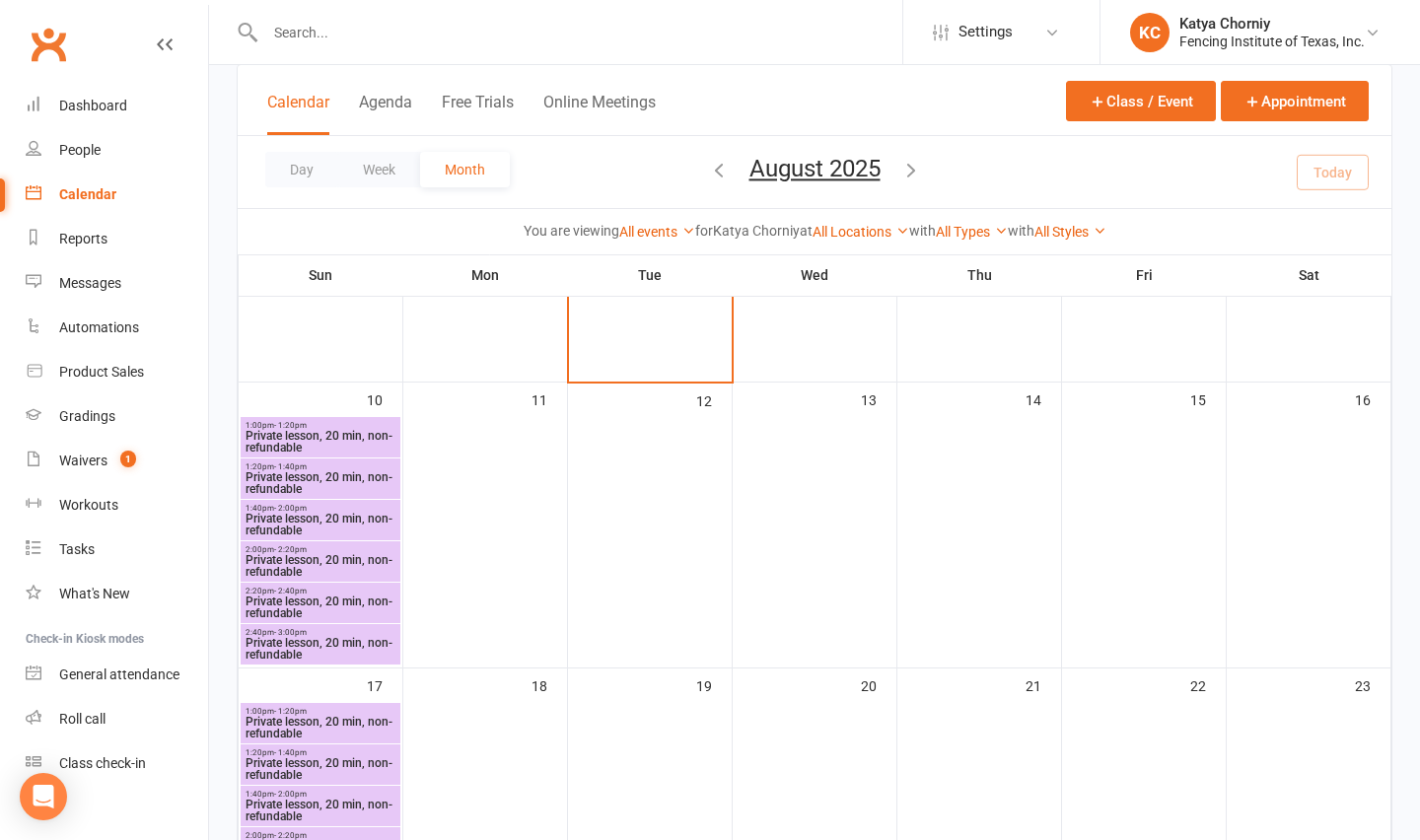 click on "Private lesson, 20 min, non-refundable" at bounding box center (320, 442) 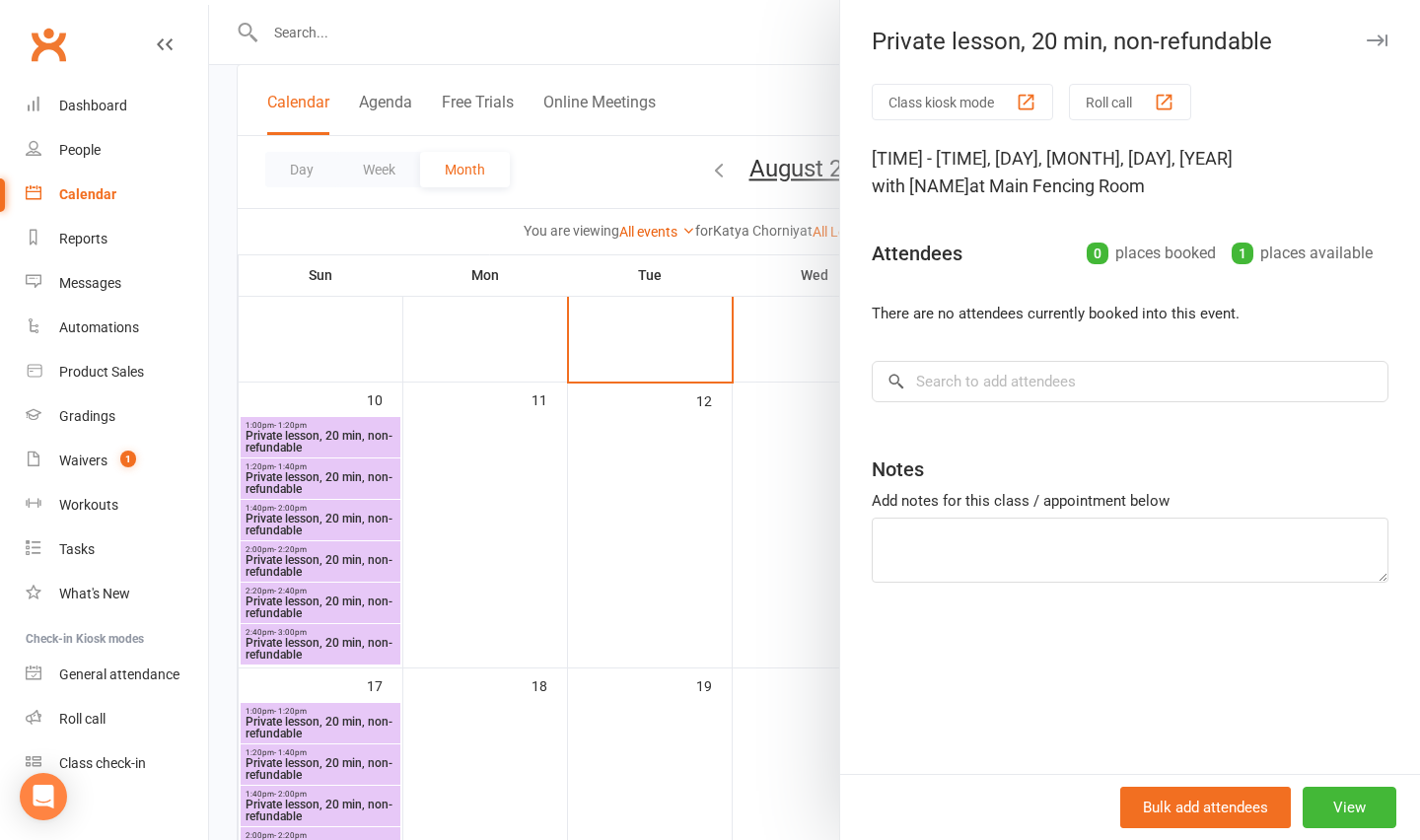 click at bounding box center (815, 420) 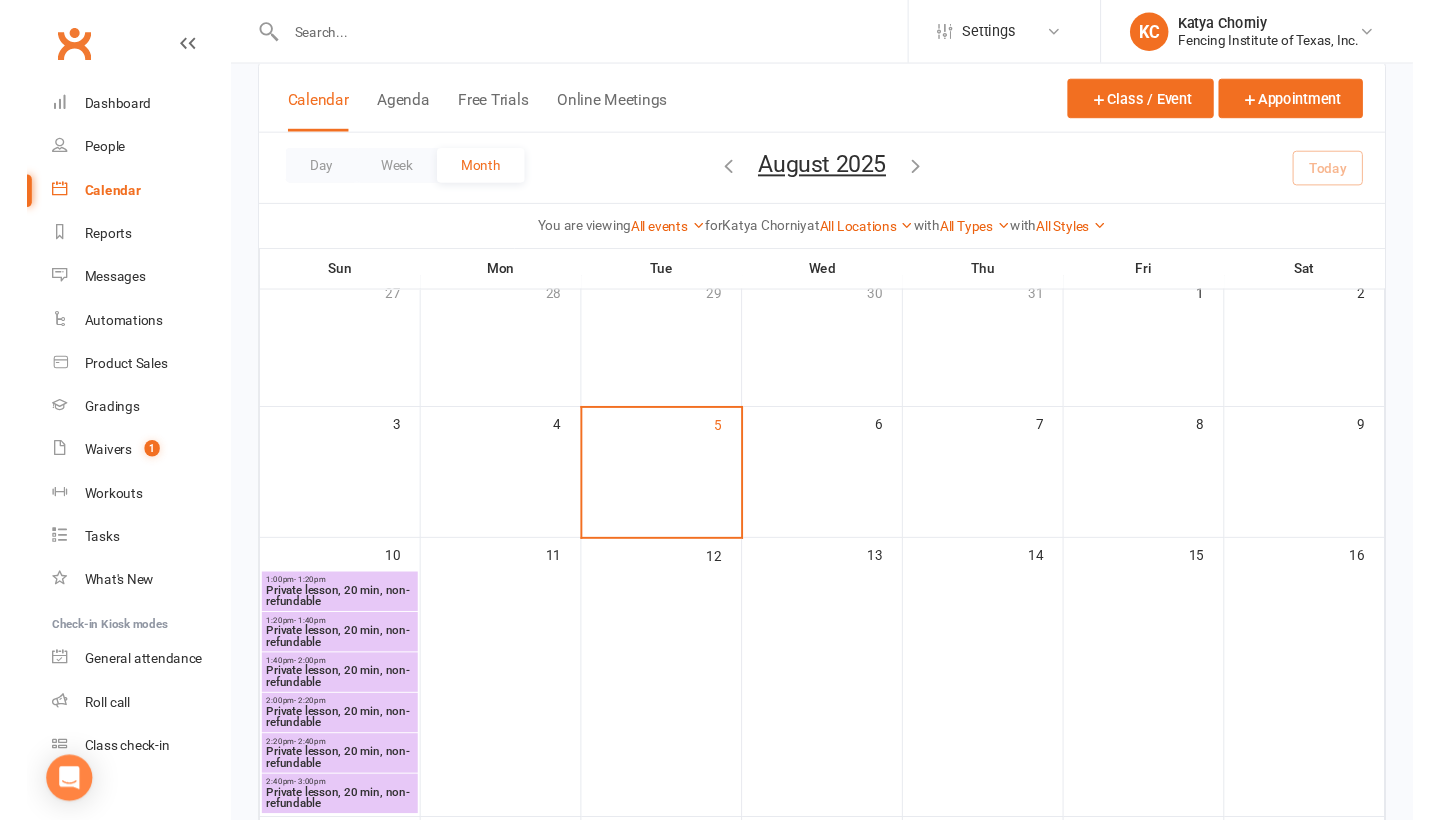 scroll, scrollTop: 132, scrollLeft: 0, axis: vertical 